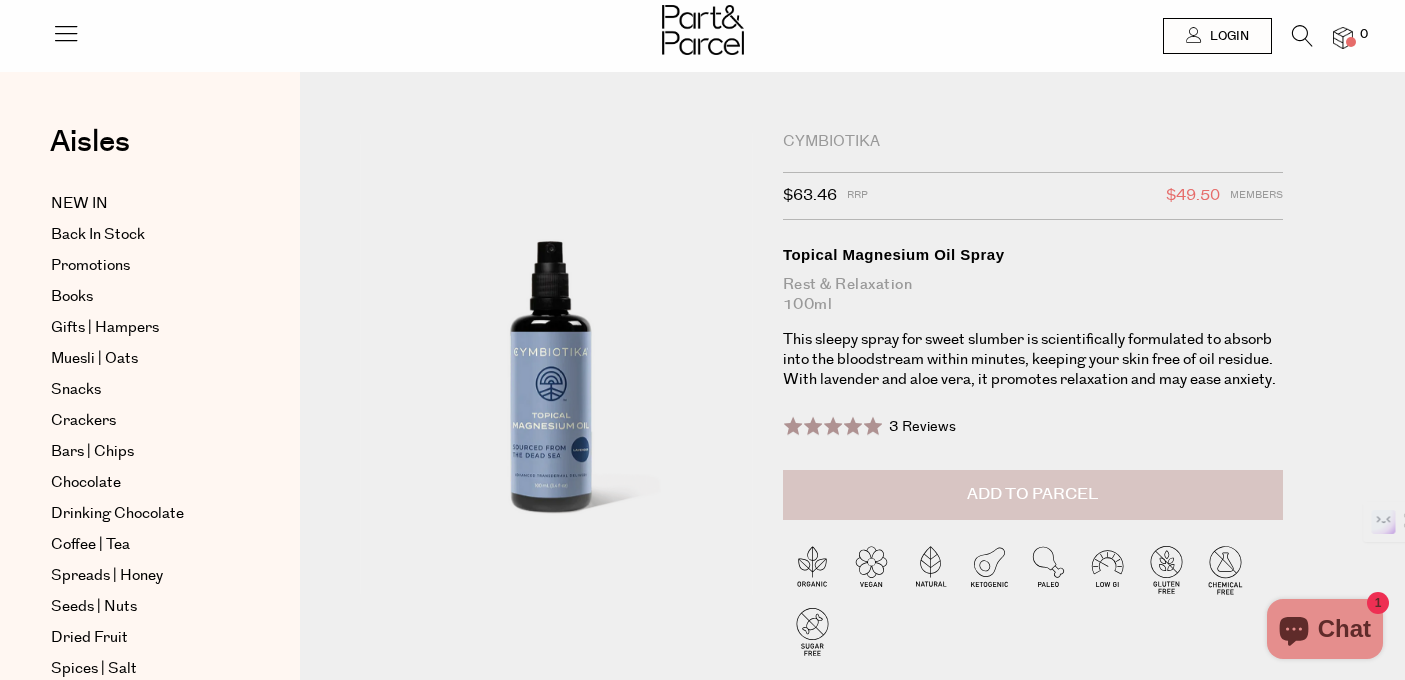 scroll, scrollTop: 0, scrollLeft: 0, axis: both 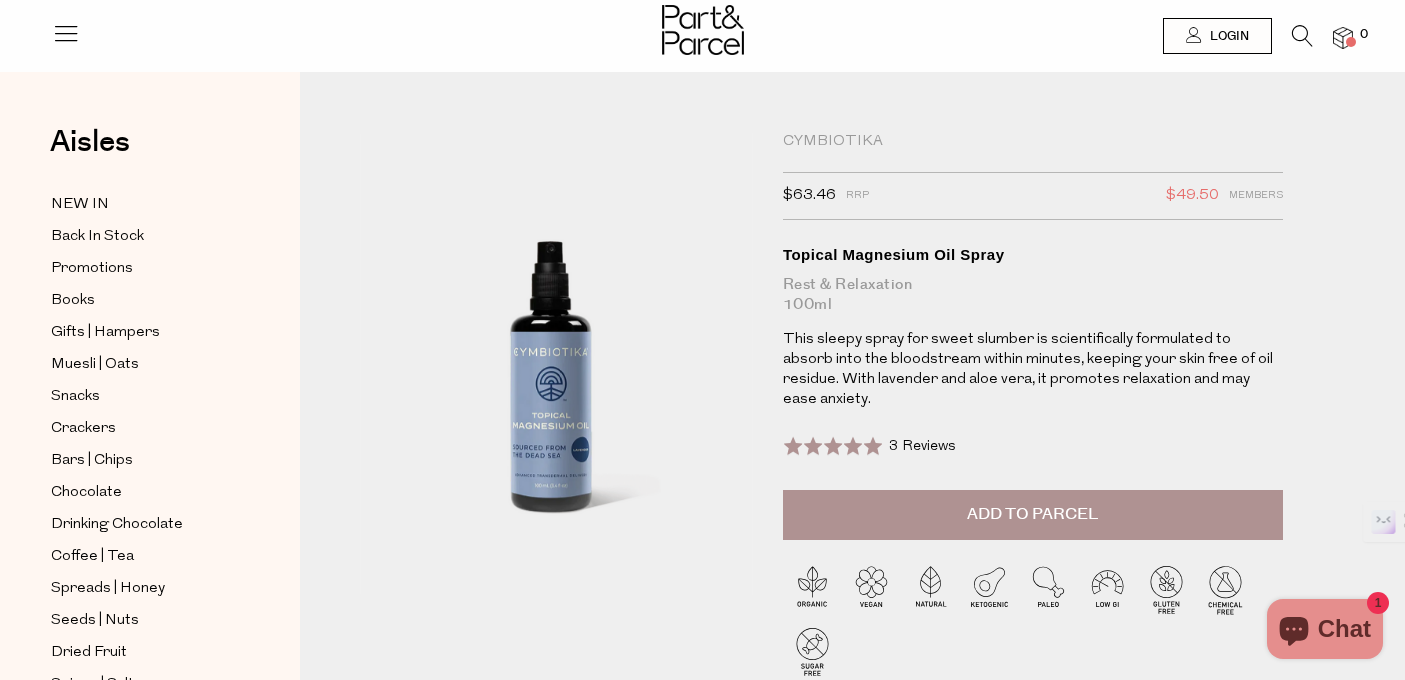 click on "Add to Parcel" at bounding box center [1032, 514] 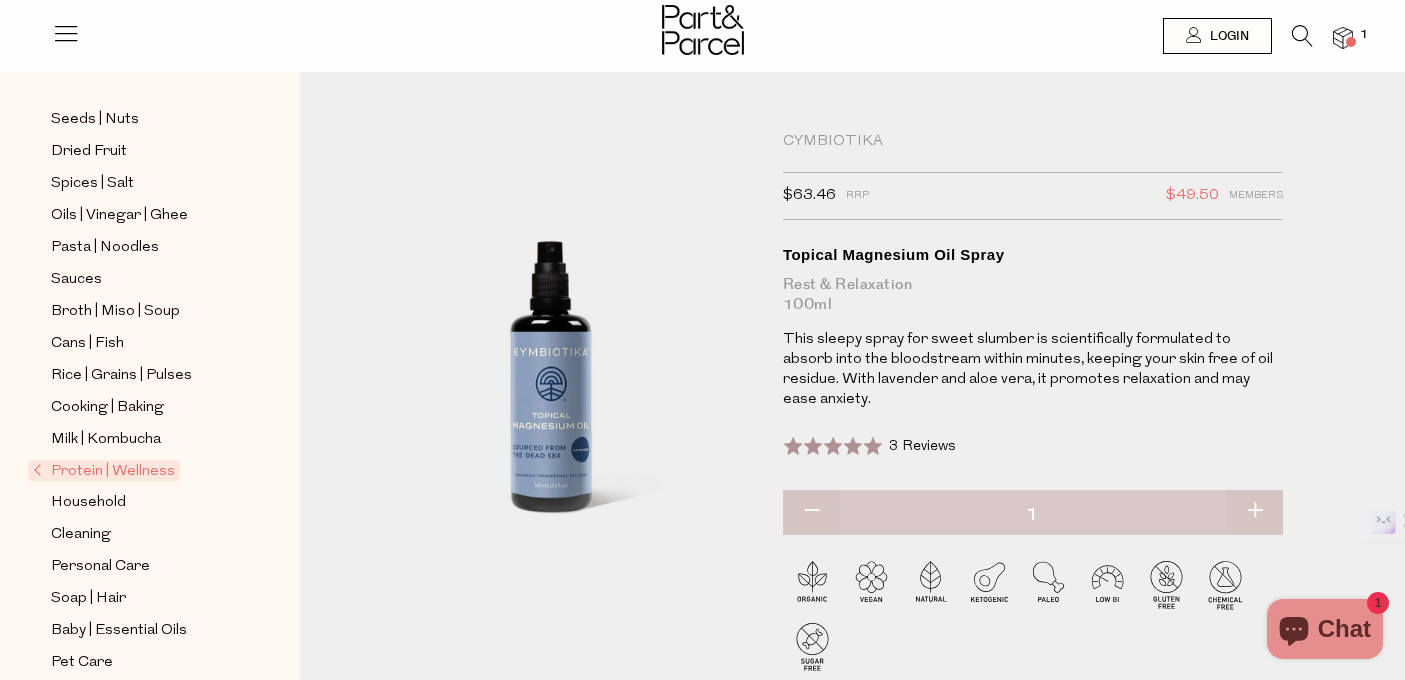 scroll, scrollTop: 528, scrollLeft: 0, axis: vertical 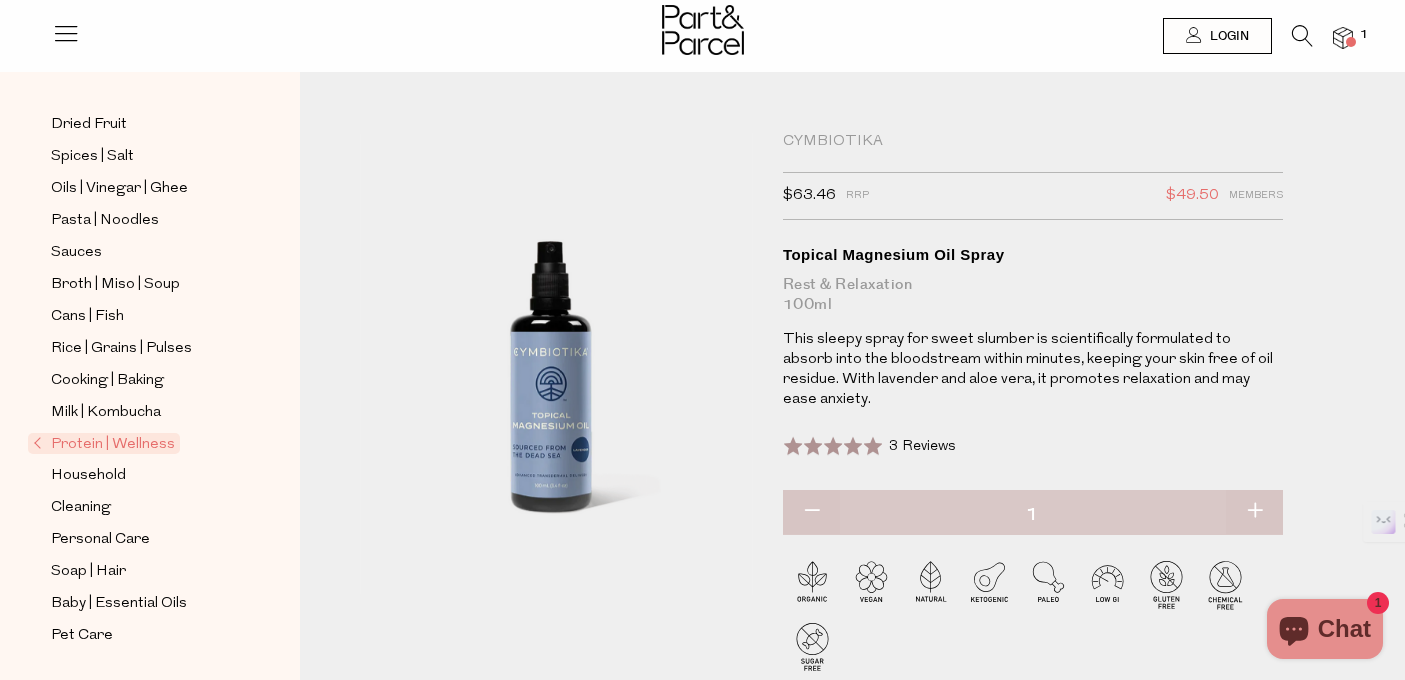 click on "Protein | Wellness" at bounding box center (104, 443) 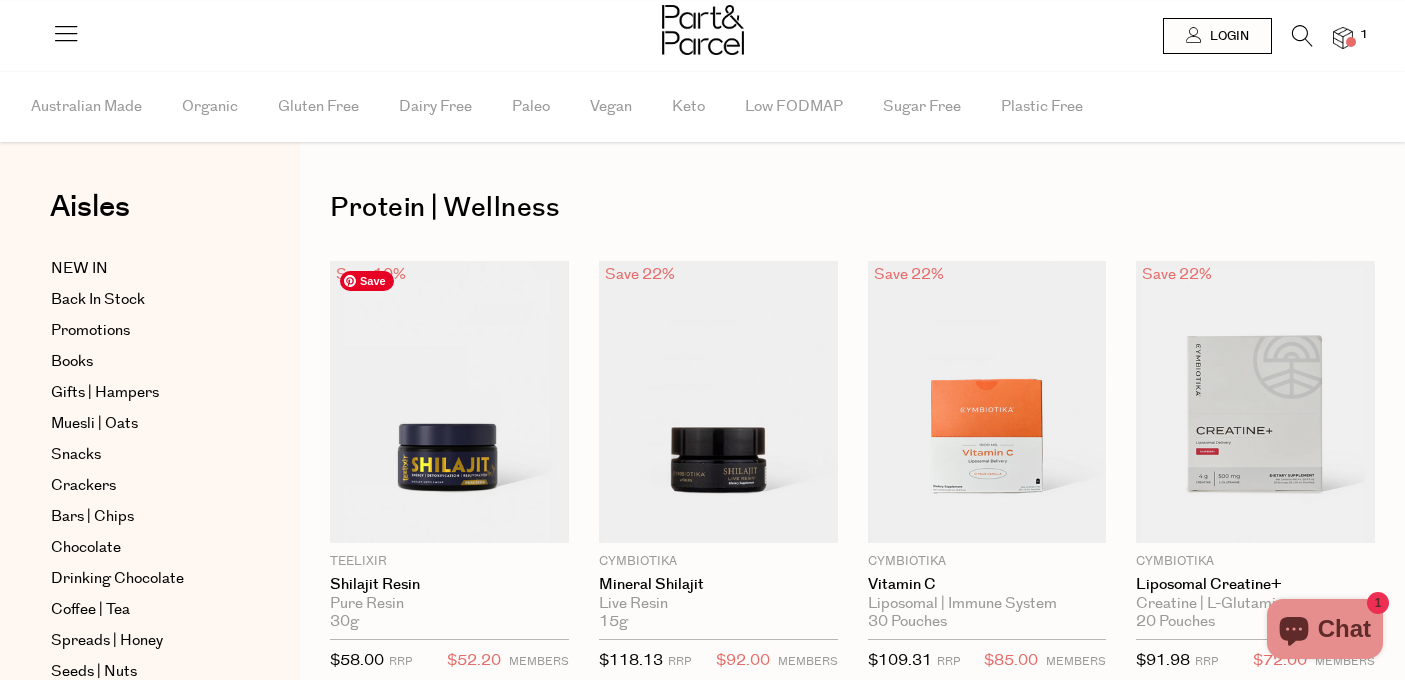 scroll, scrollTop: 0, scrollLeft: 0, axis: both 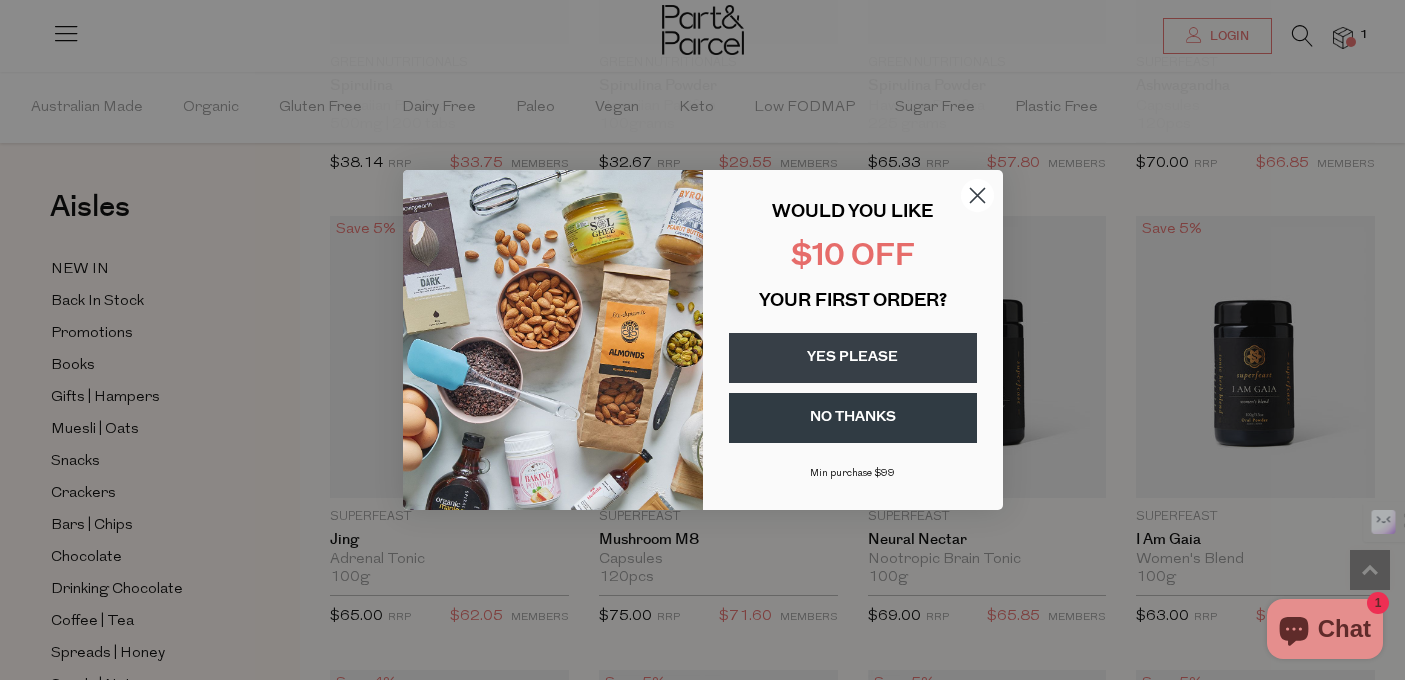 click 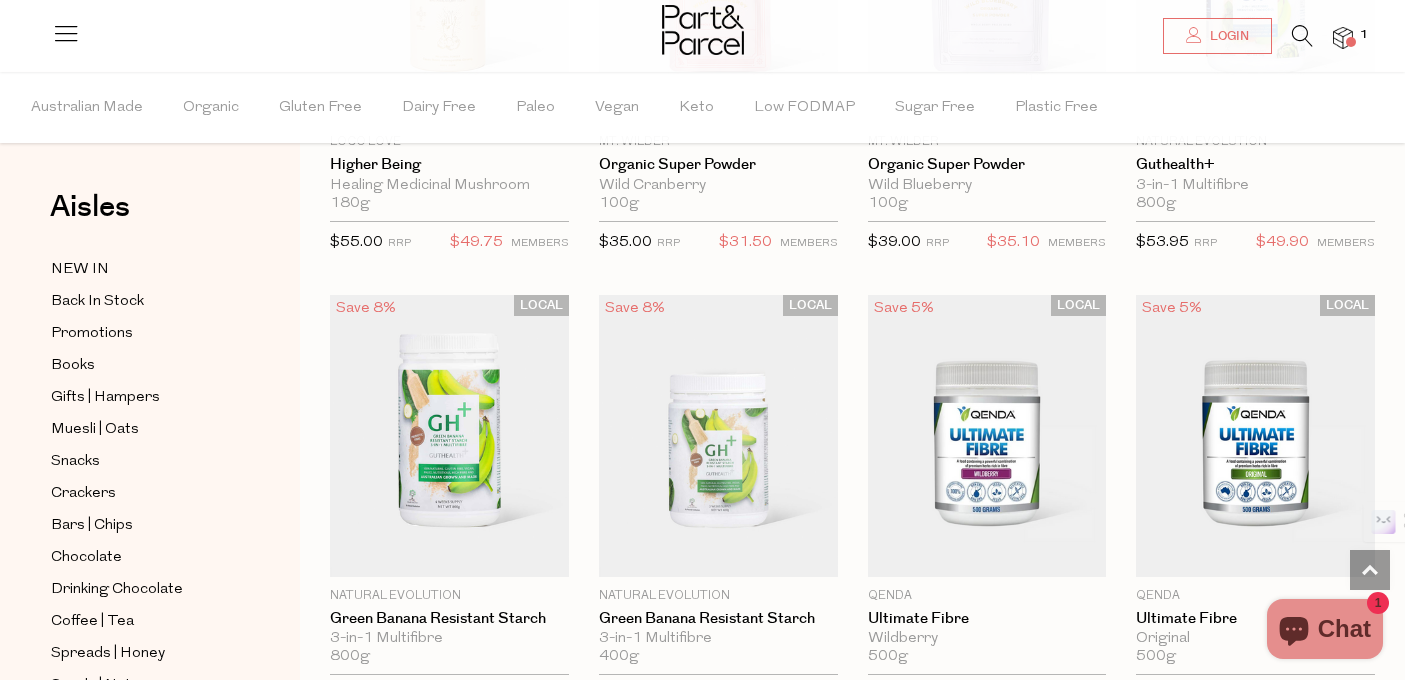 scroll, scrollTop: 9140, scrollLeft: 0, axis: vertical 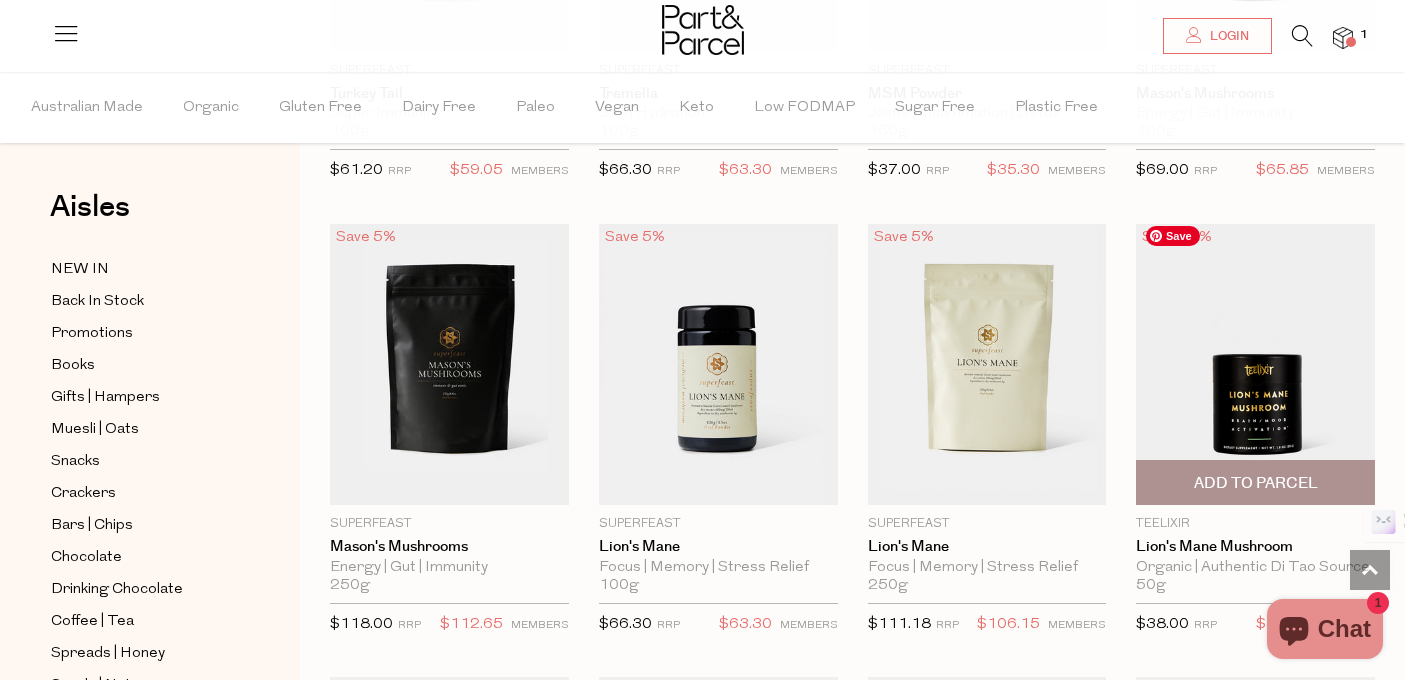 click at bounding box center (1255, 364) 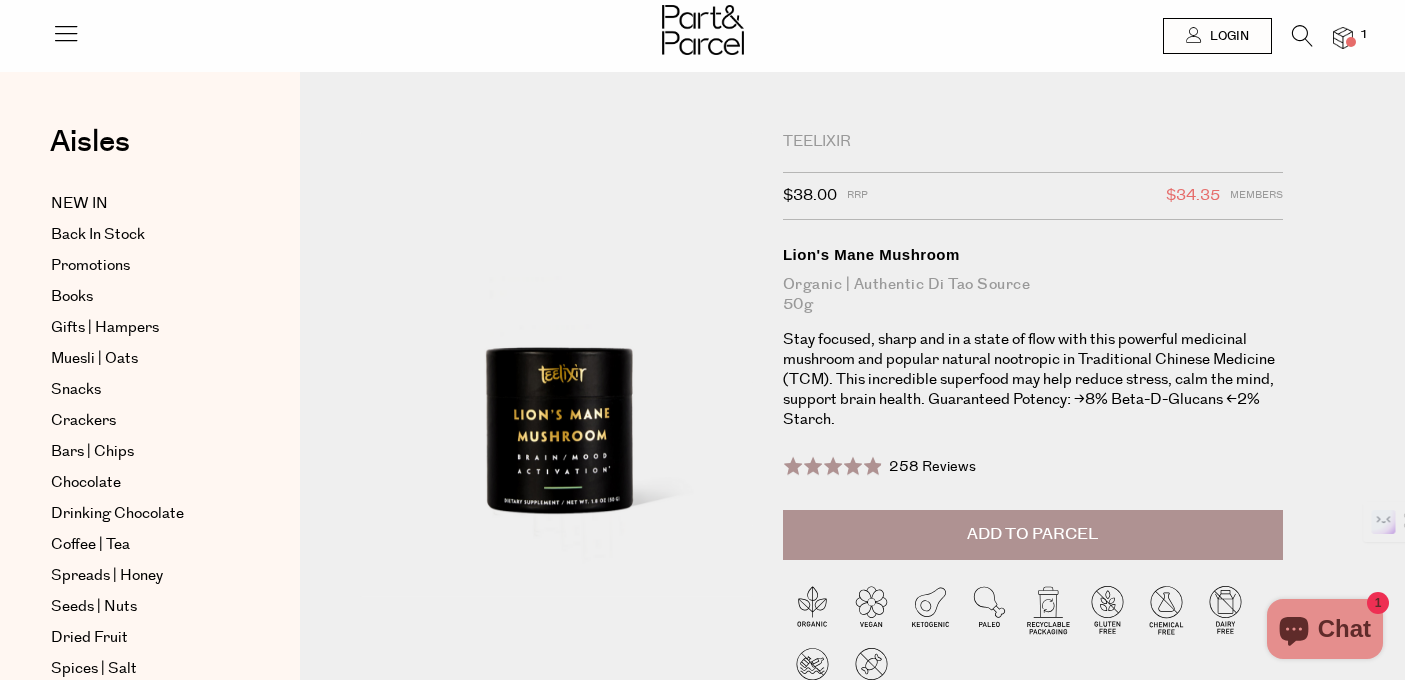 scroll, scrollTop: 0, scrollLeft: 0, axis: both 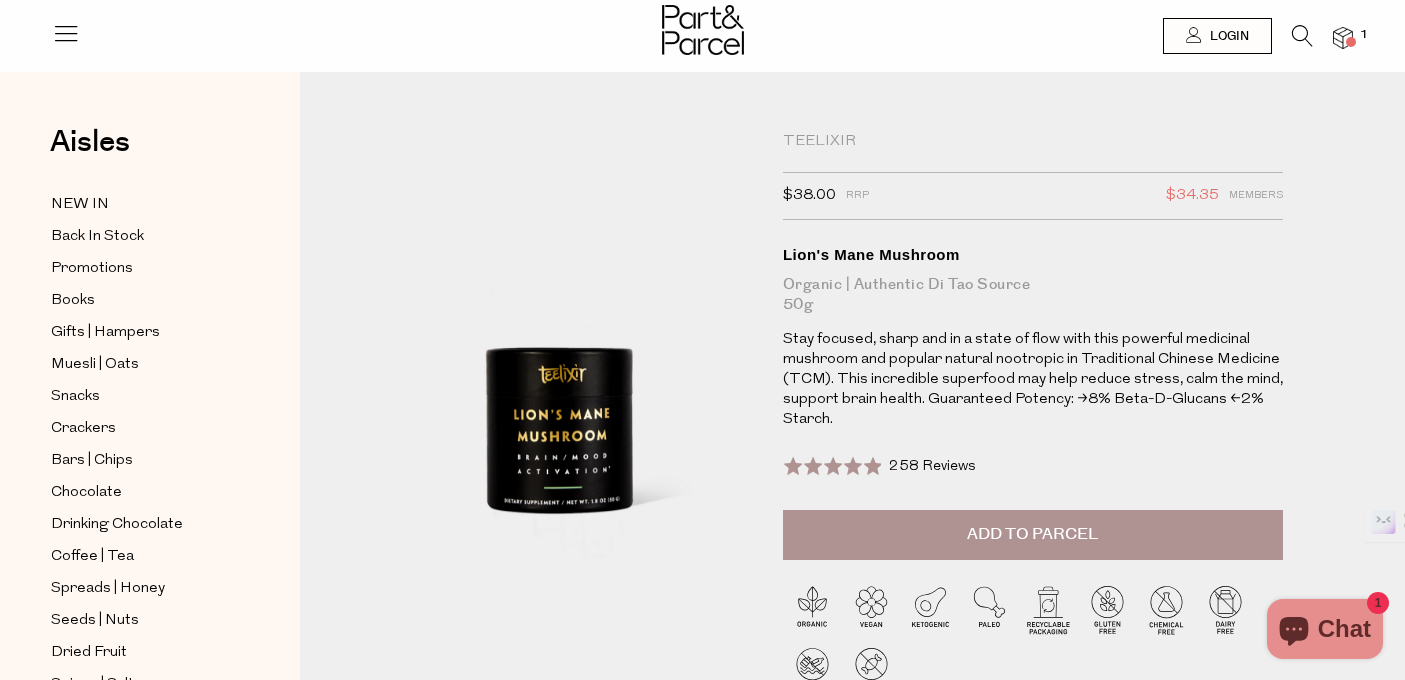 click on "Add to Parcel" at bounding box center [1033, 535] 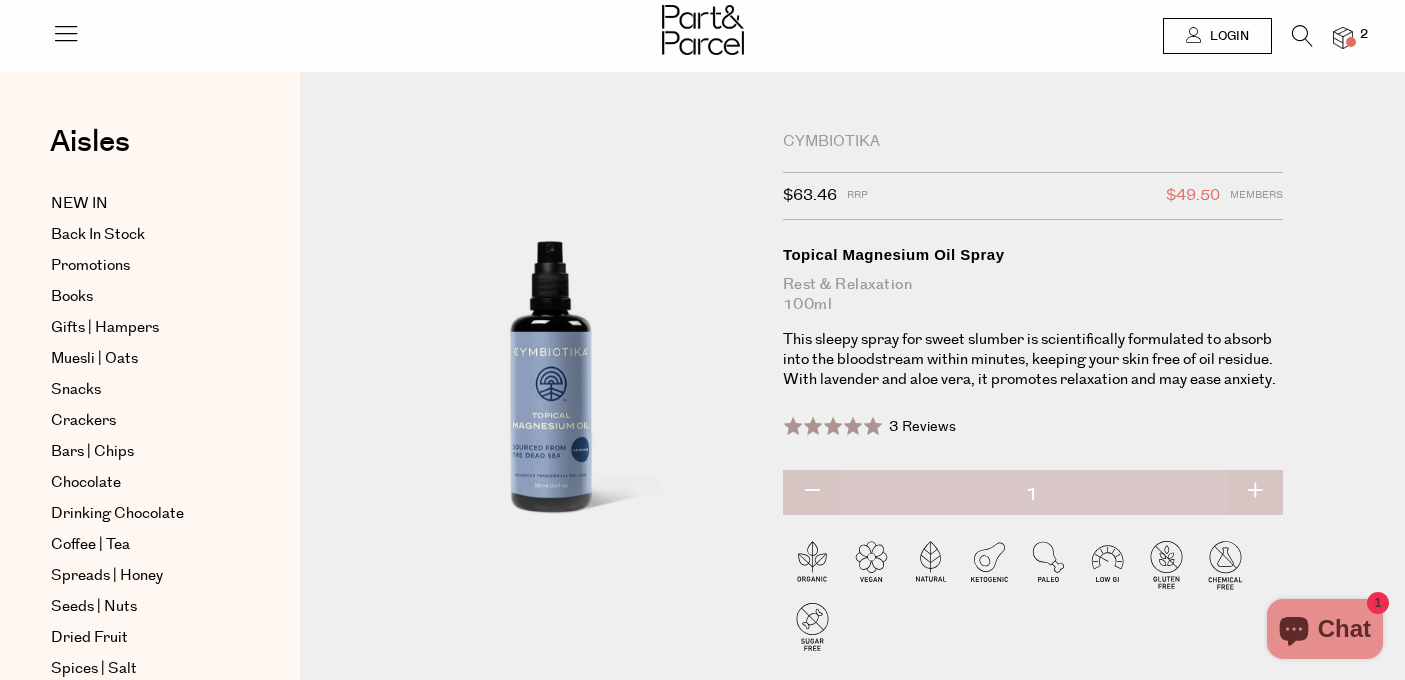 scroll, scrollTop: 0, scrollLeft: 0, axis: both 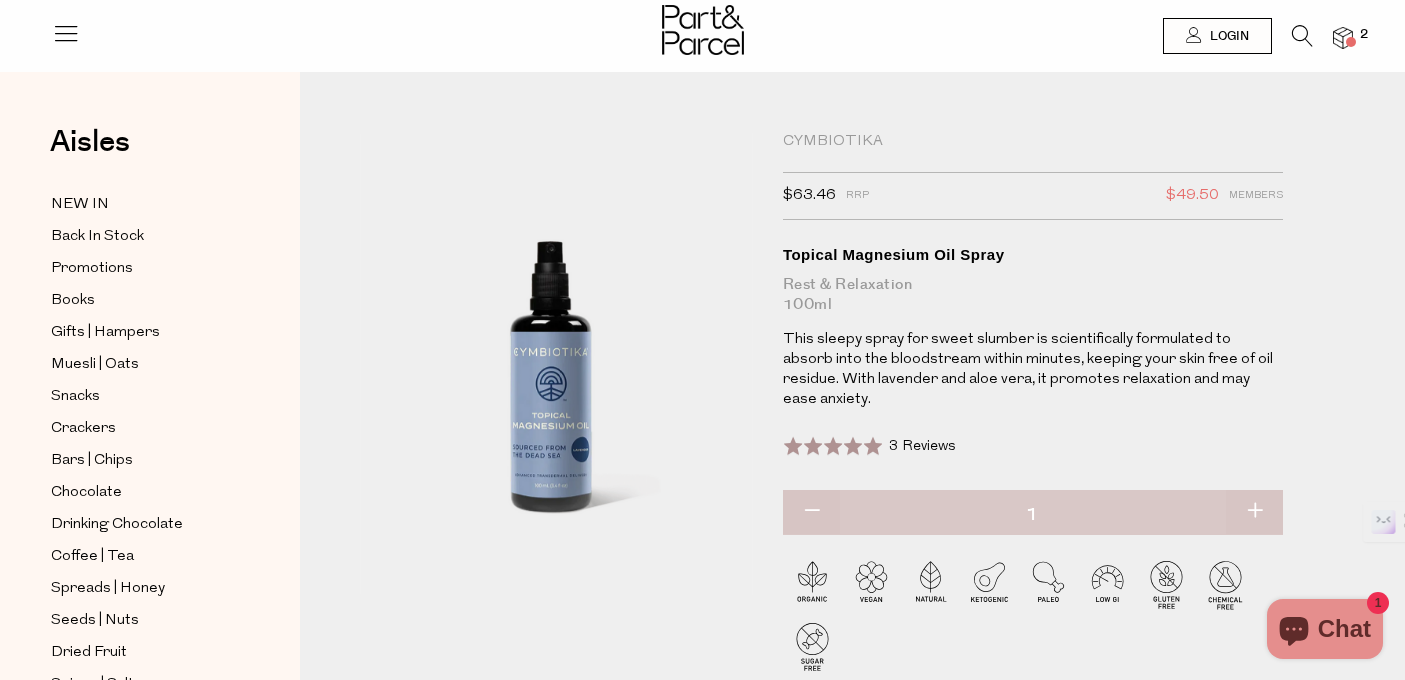 click on "Cymbiotika" at bounding box center [1033, 142] 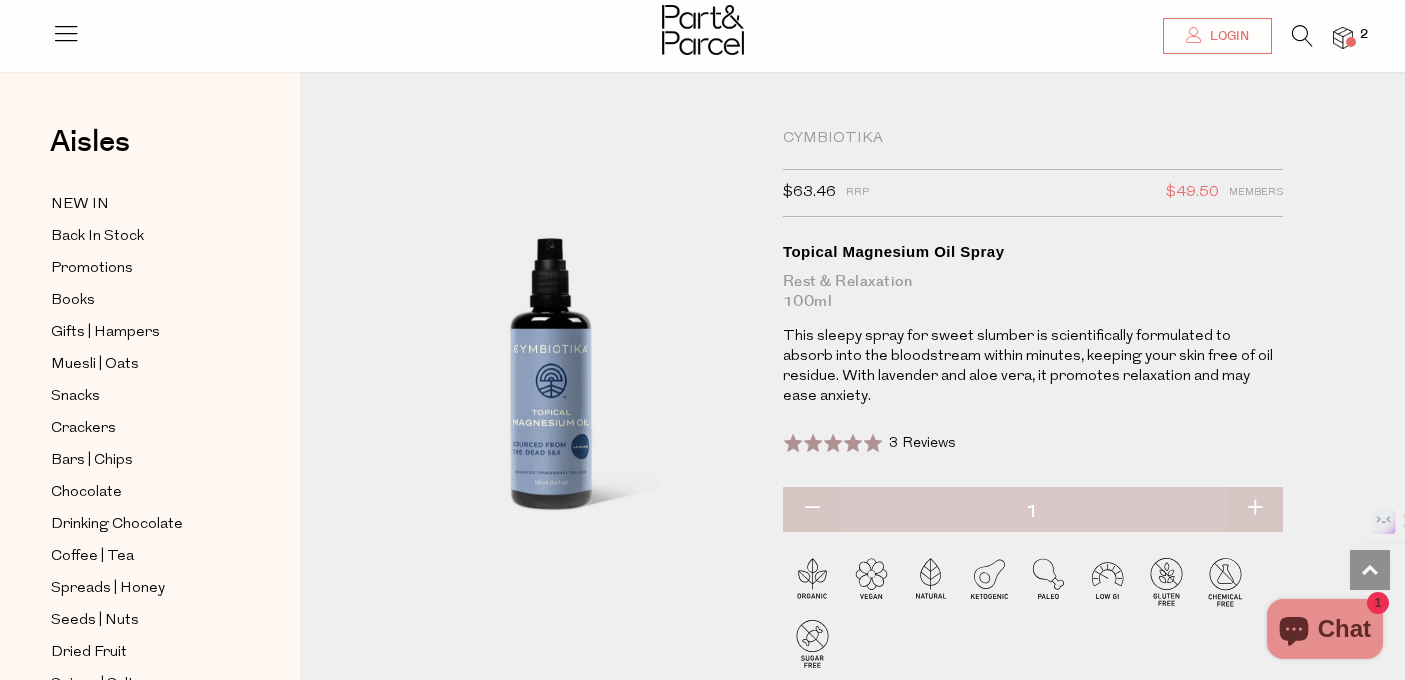 scroll, scrollTop: 0, scrollLeft: 0, axis: both 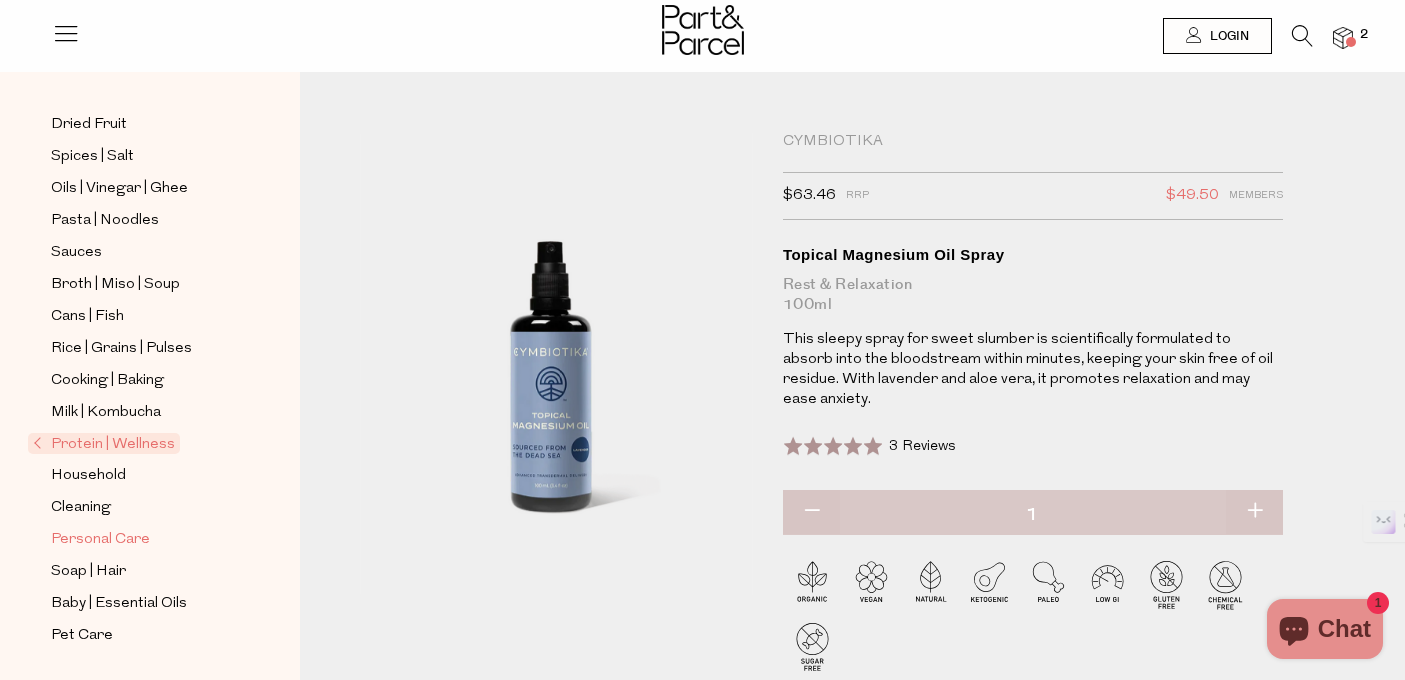 click on "Personal Care" at bounding box center (100, 540) 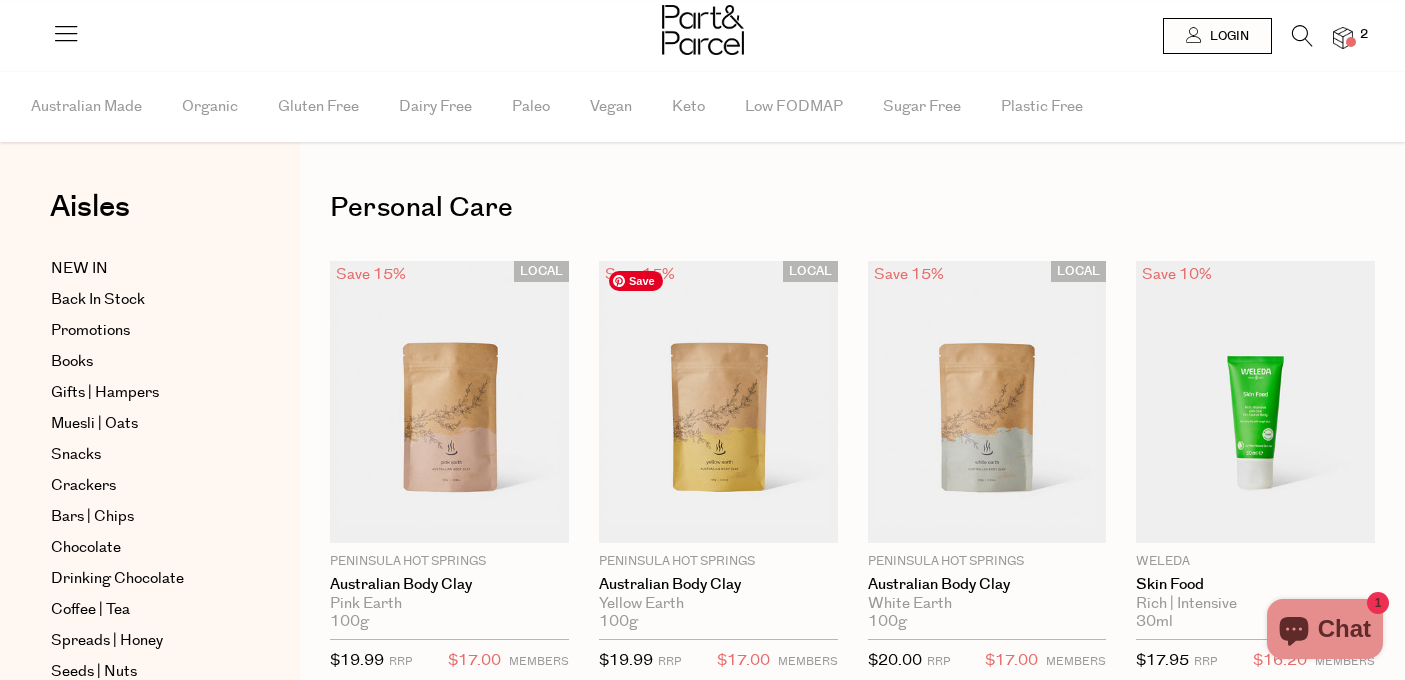 scroll, scrollTop: 0, scrollLeft: 0, axis: both 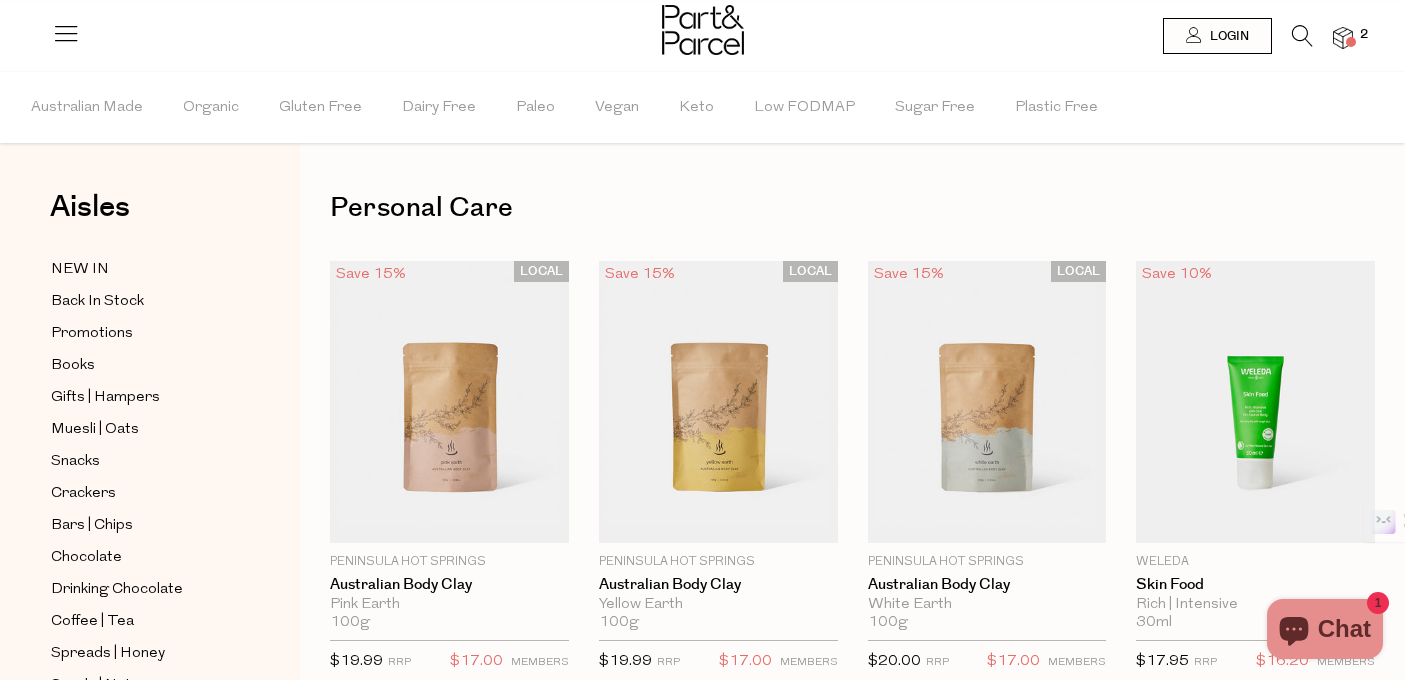 click at bounding box center [1302, 36] 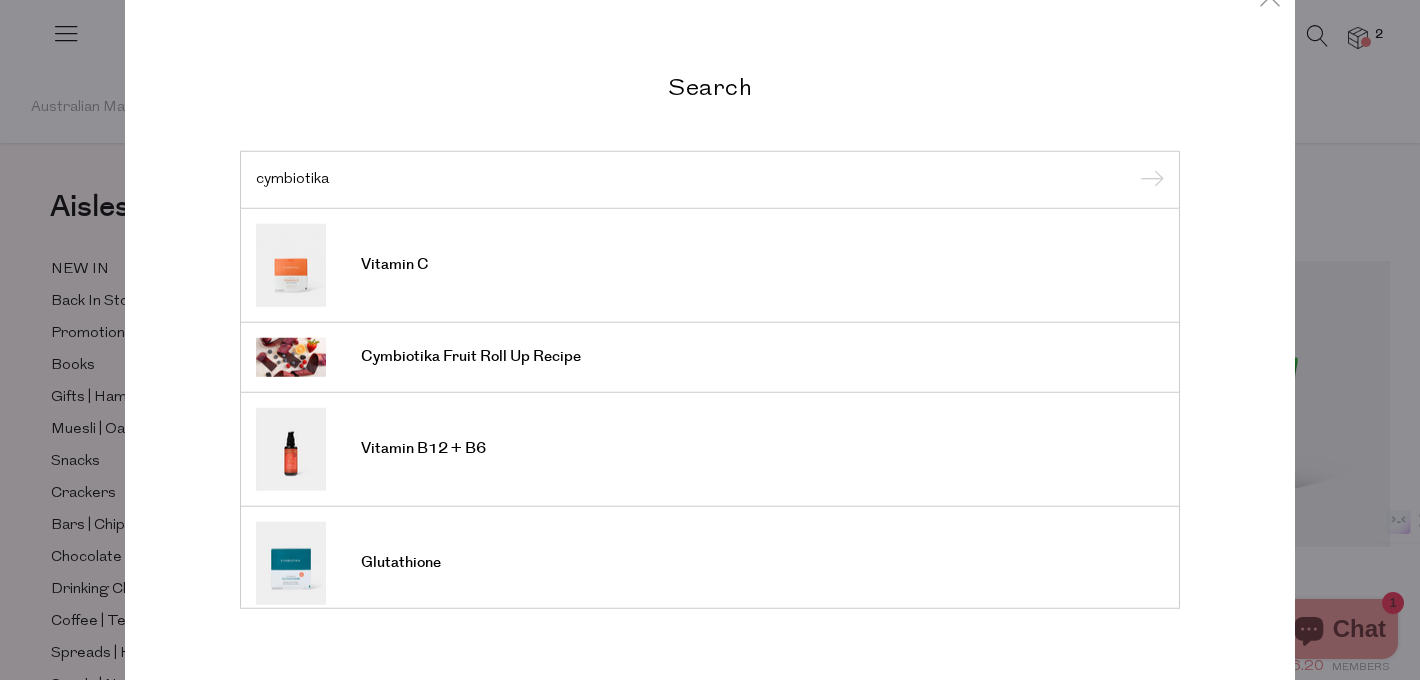 type on "cymbiotika" 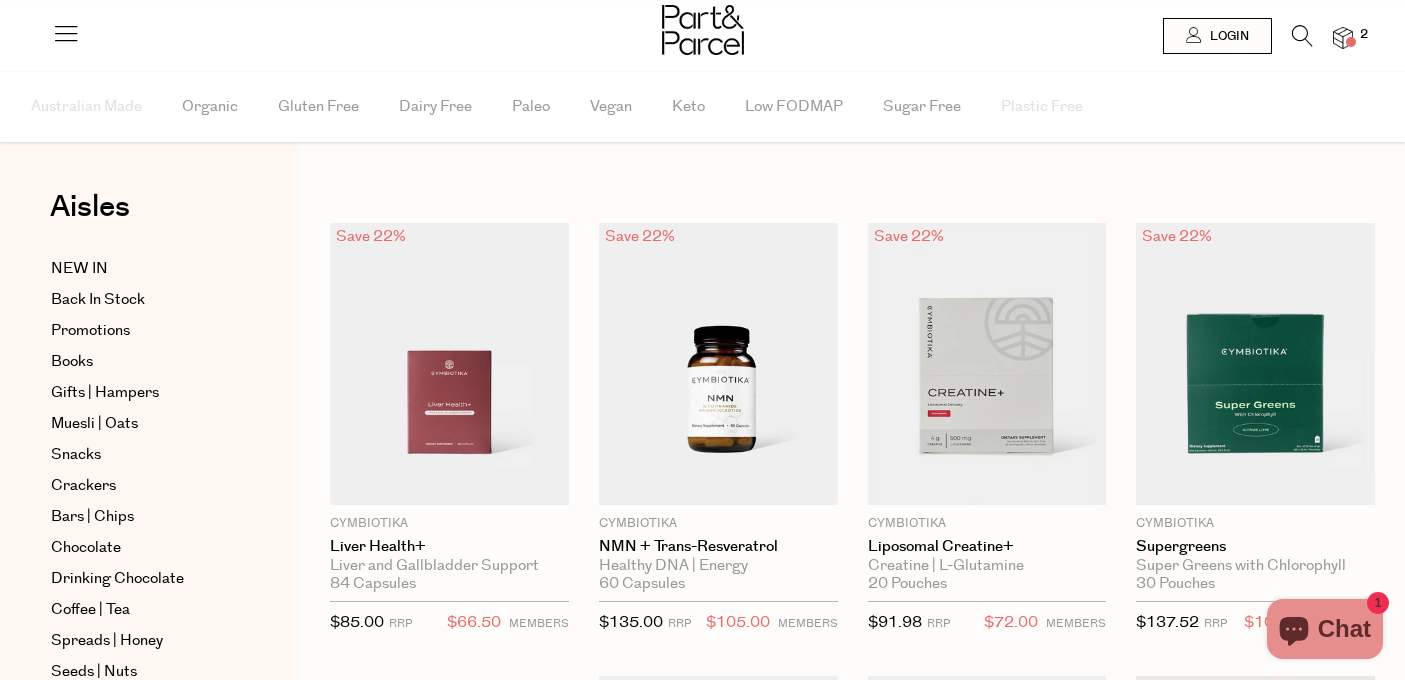 scroll, scrollTop: 0, scrollLeft: 0, axis: both 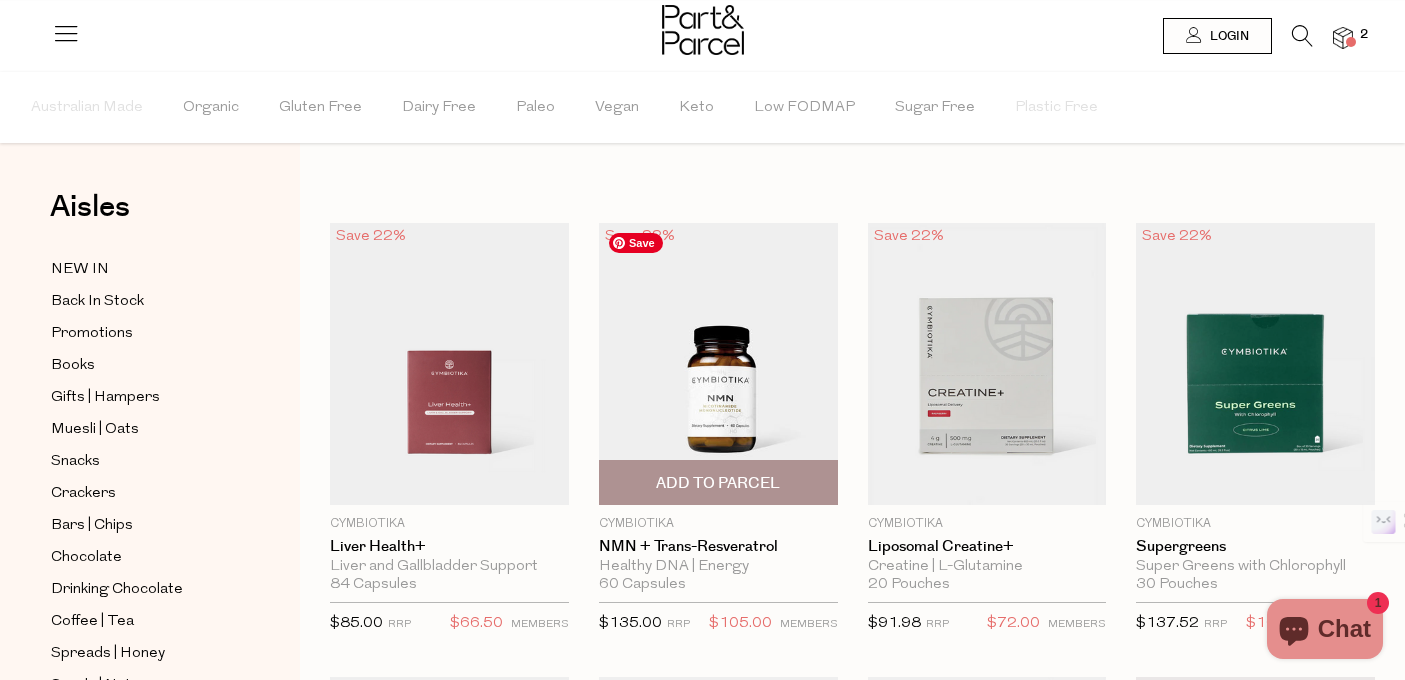 click at bounding box center (718, 364) 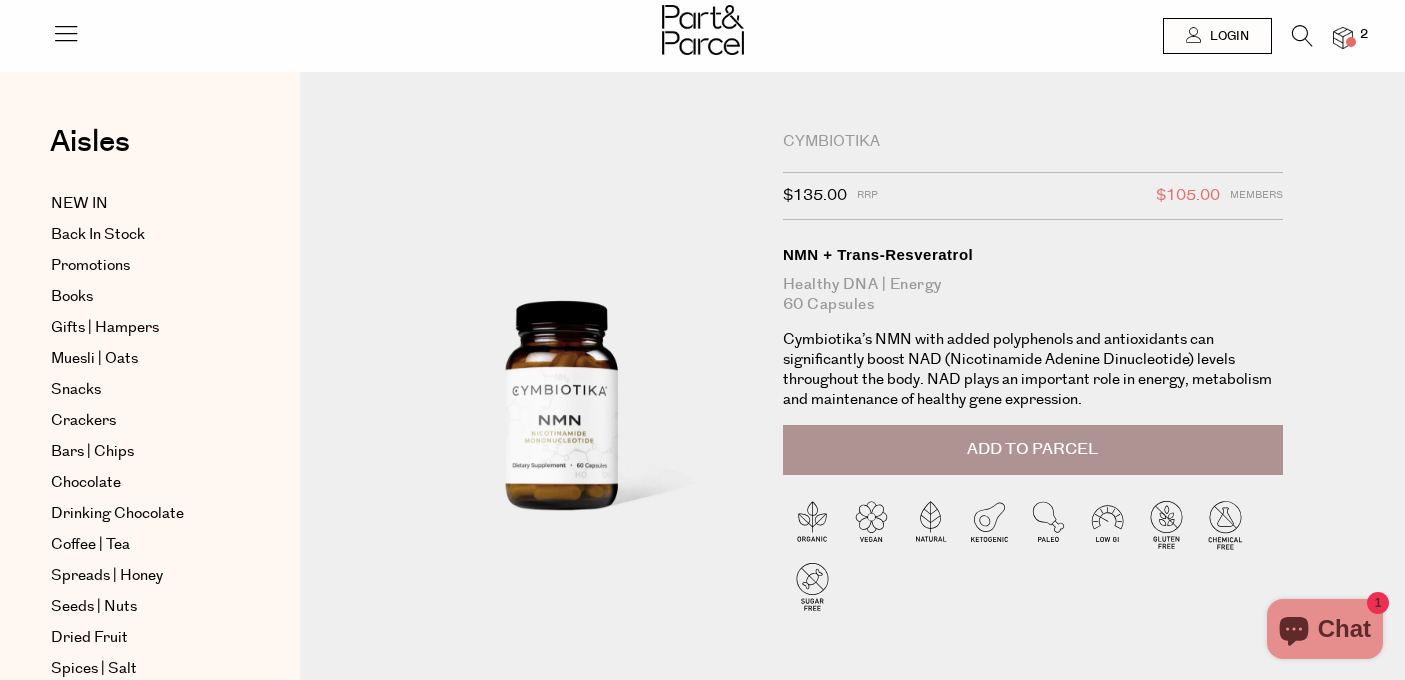 scroll, scrollTop: 0, scrollLeft: 0, axis: both 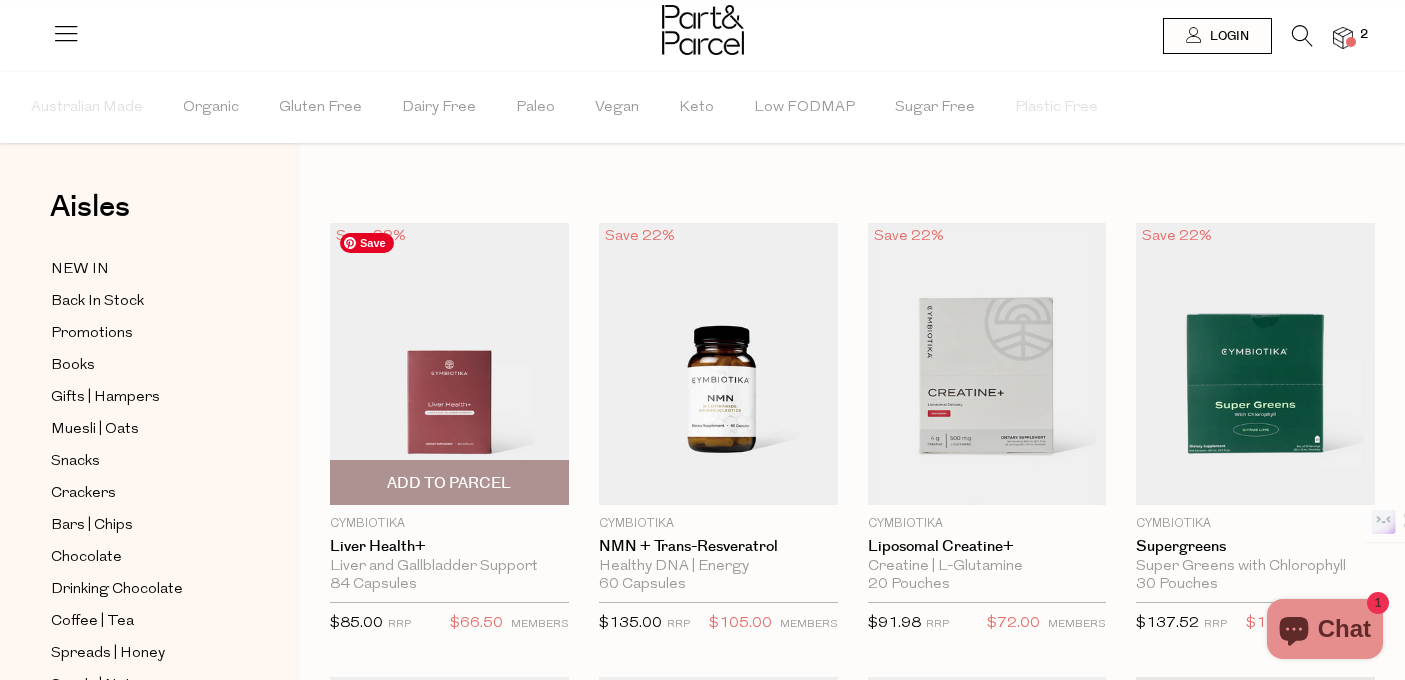 click at bounding box center [449, 364] 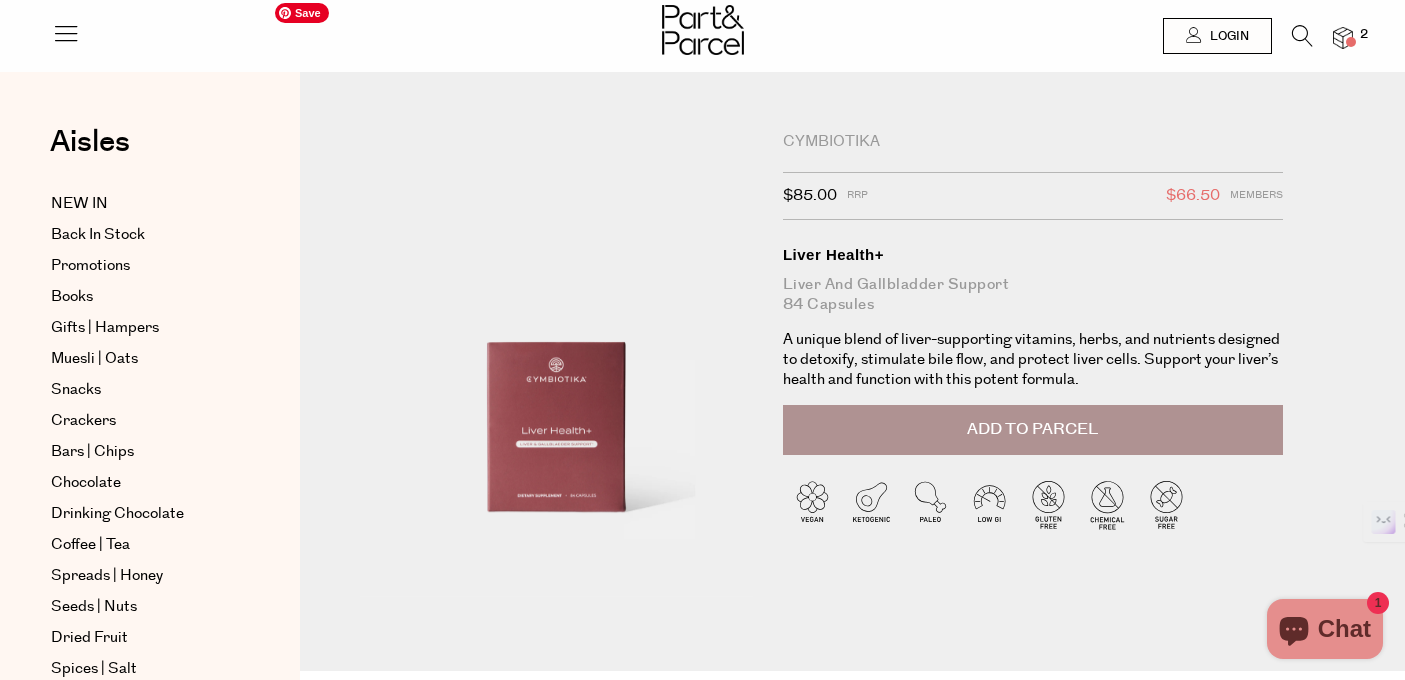 scroll, scrollTop: 0, scrollLeft: 0, axis: both 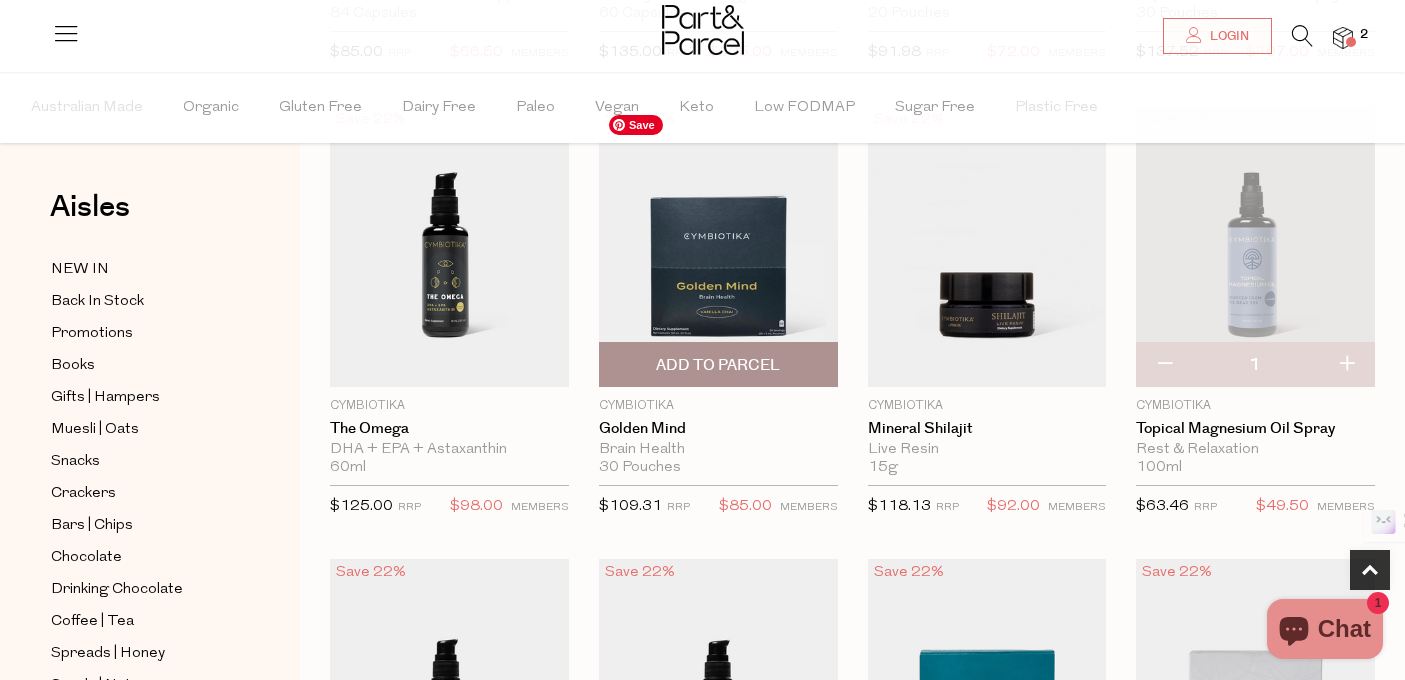 click at bounding box center (718, 247) 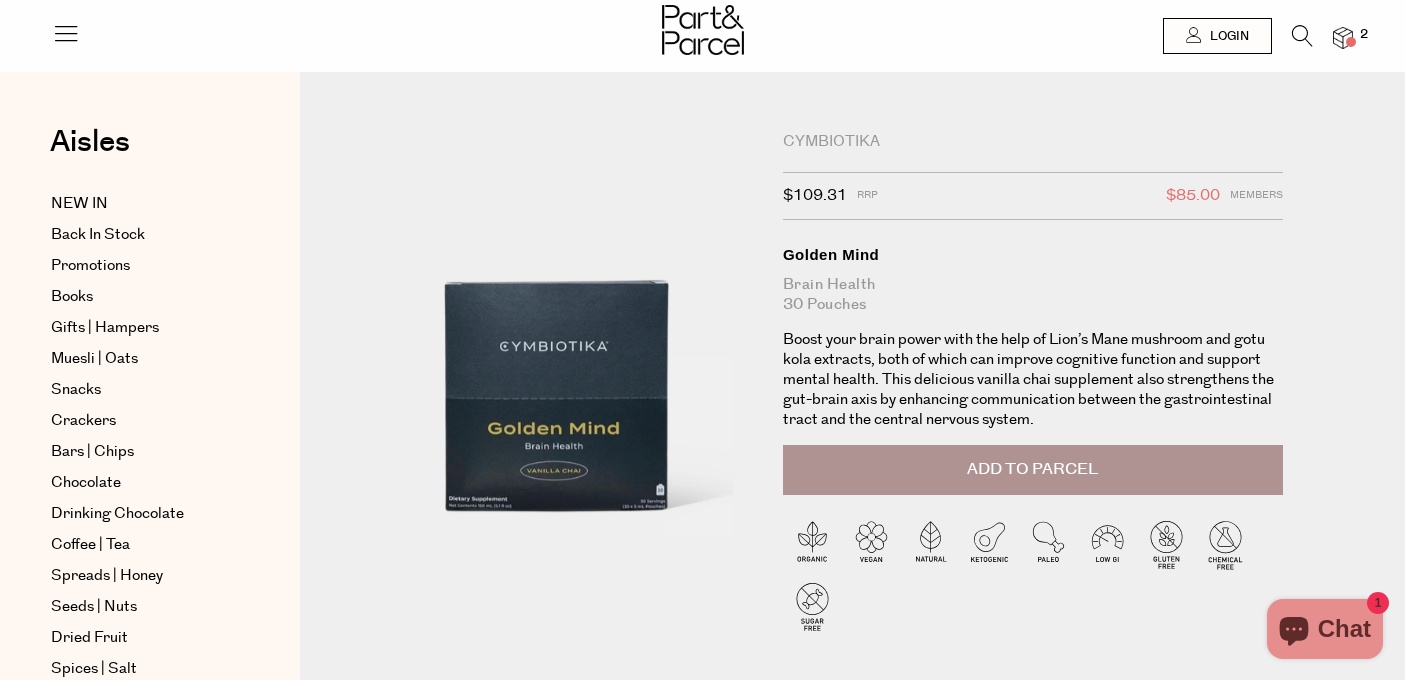 scroll, scrollTop: 0, scrollLeft: 0, axis: both 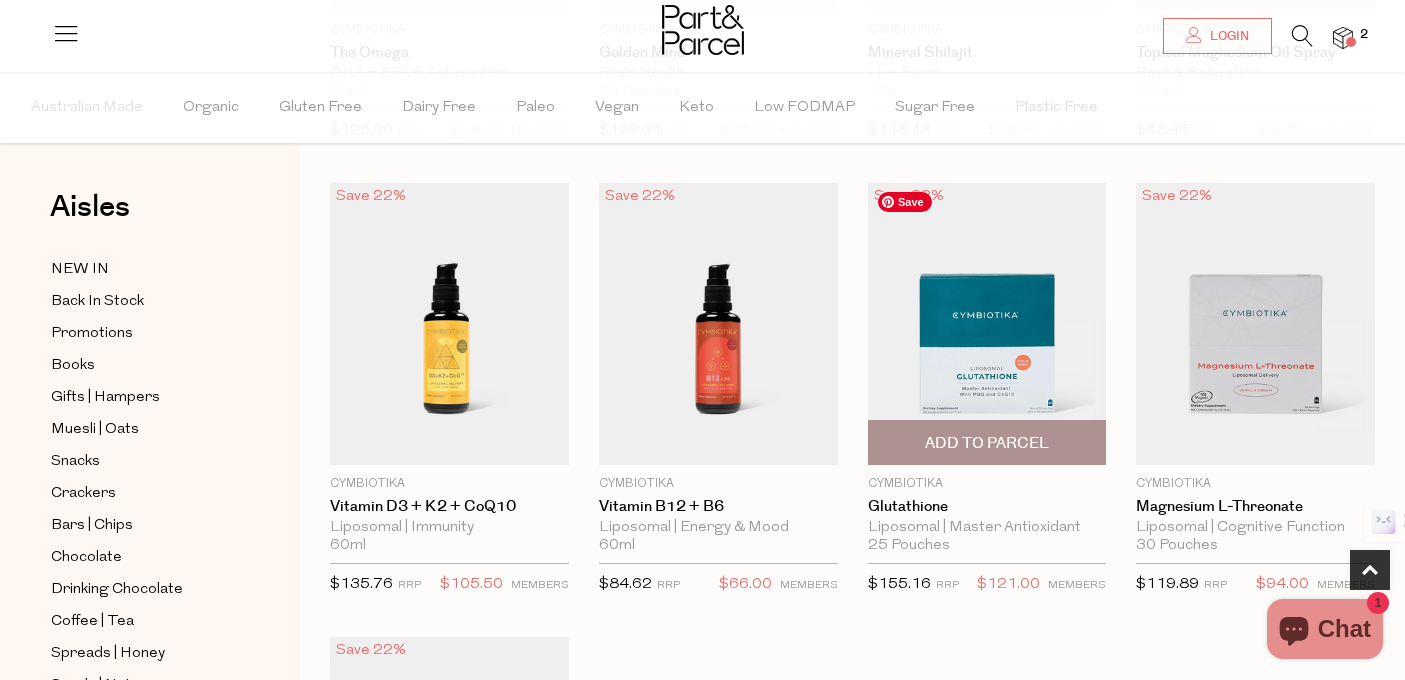 click at bounding box center [987, 324] 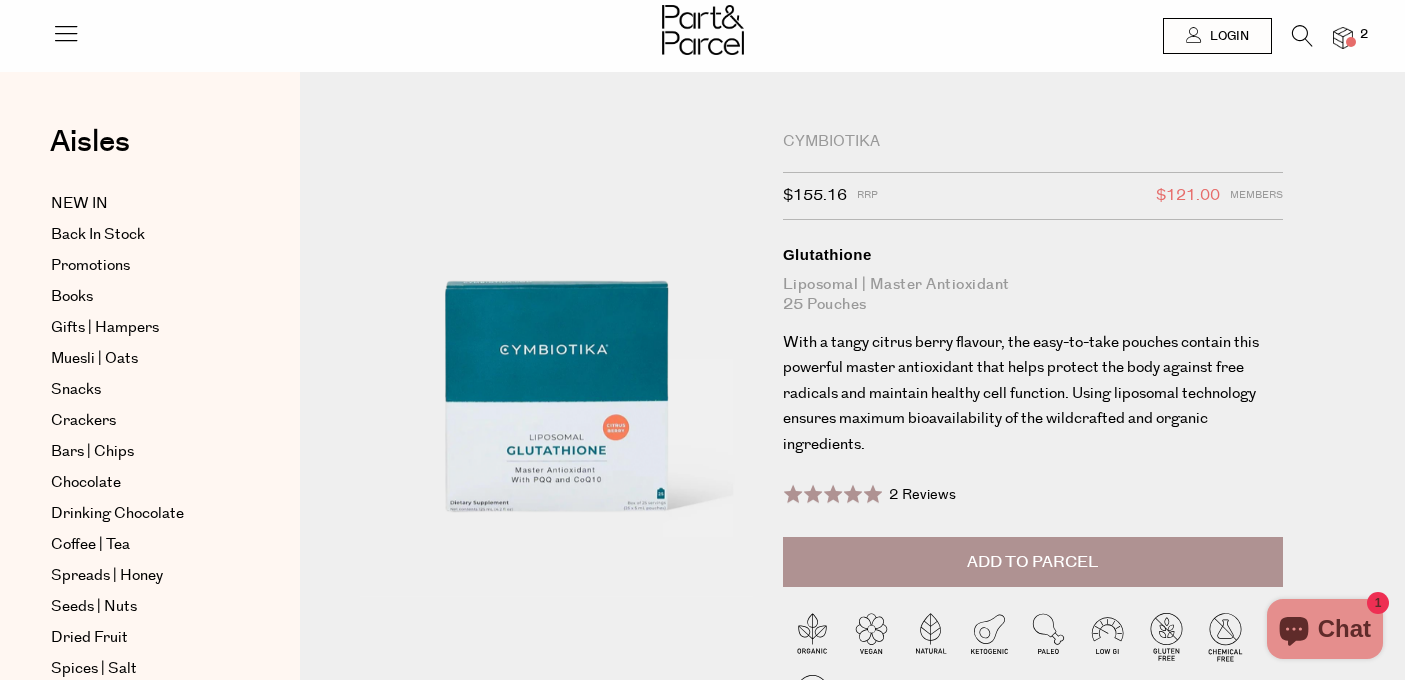 scroll, scrollTop: 0, scrollLeft: 0, axis: both 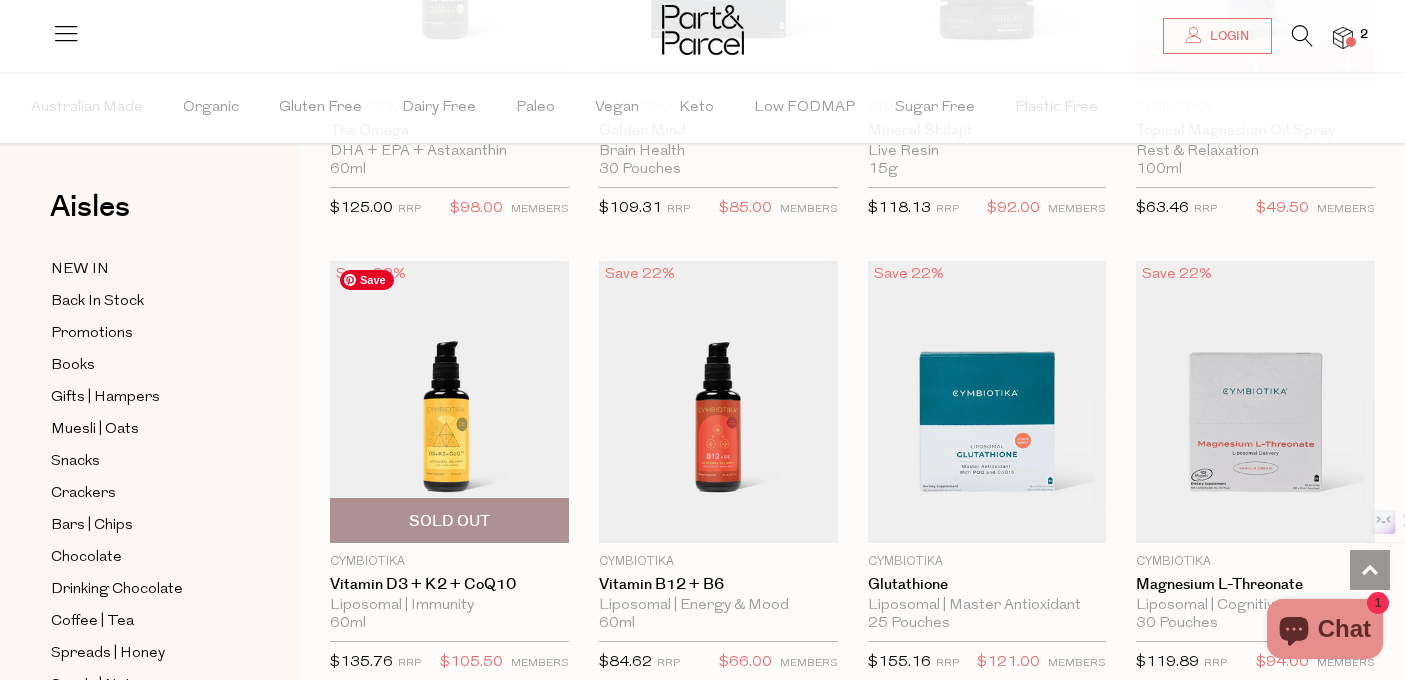 click at bounding box center [449, 402] 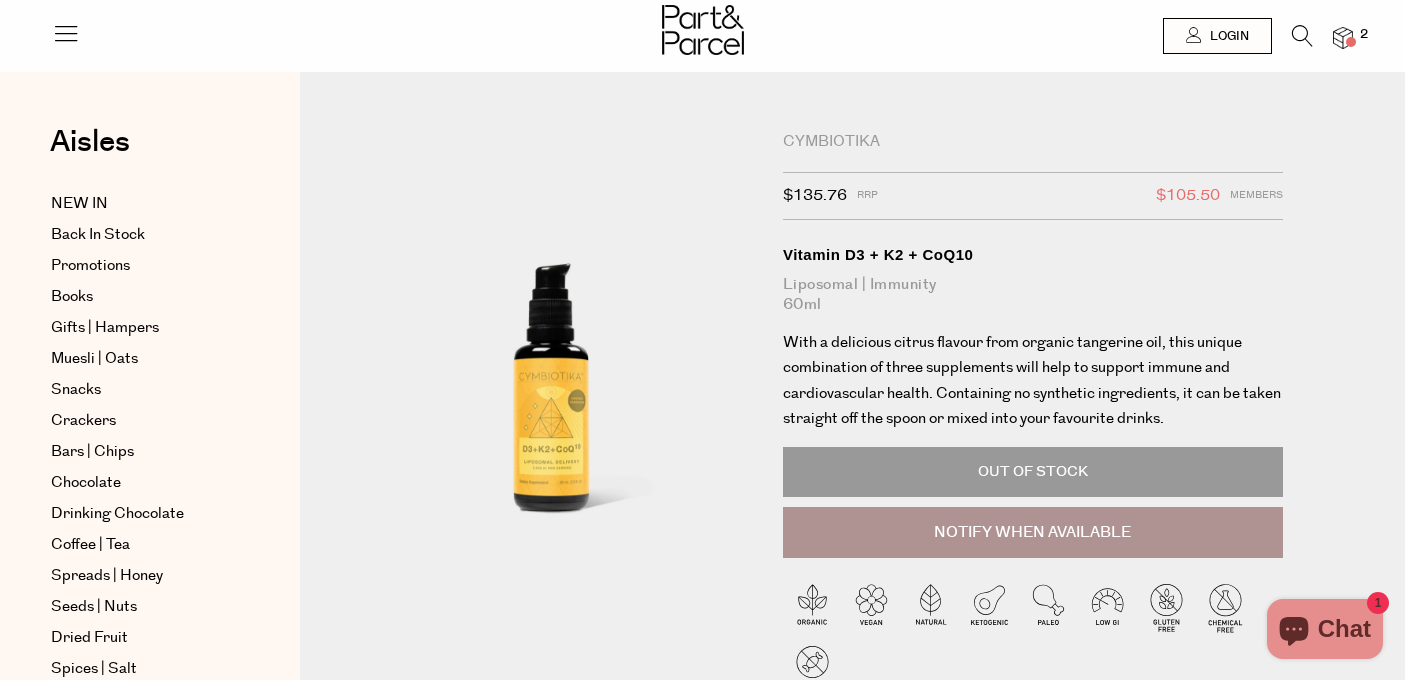 scroll, scrollTop: 0, scrollLeft: 0, axis: both 